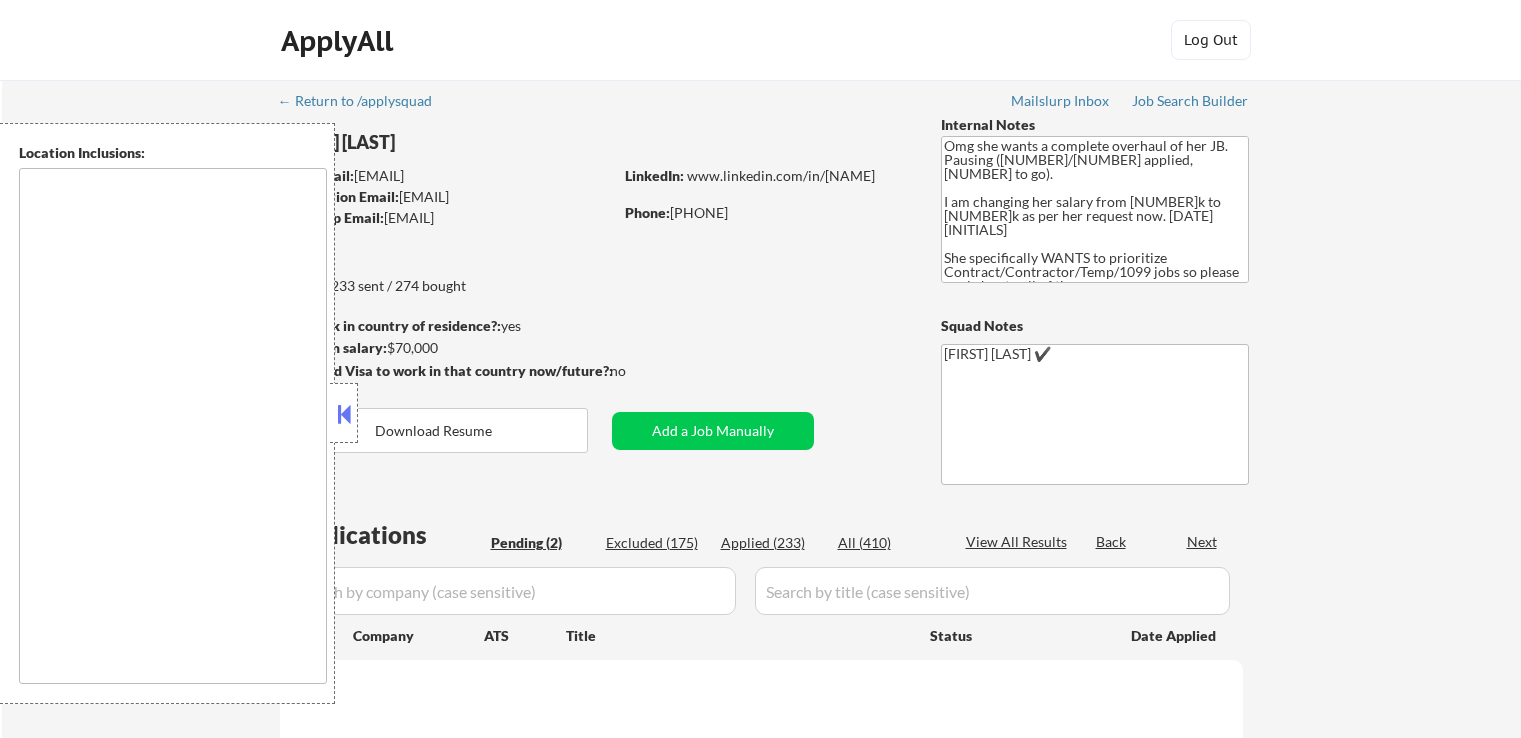 scroll, scrollTop: 0, scrollLeft: 0, axis: both 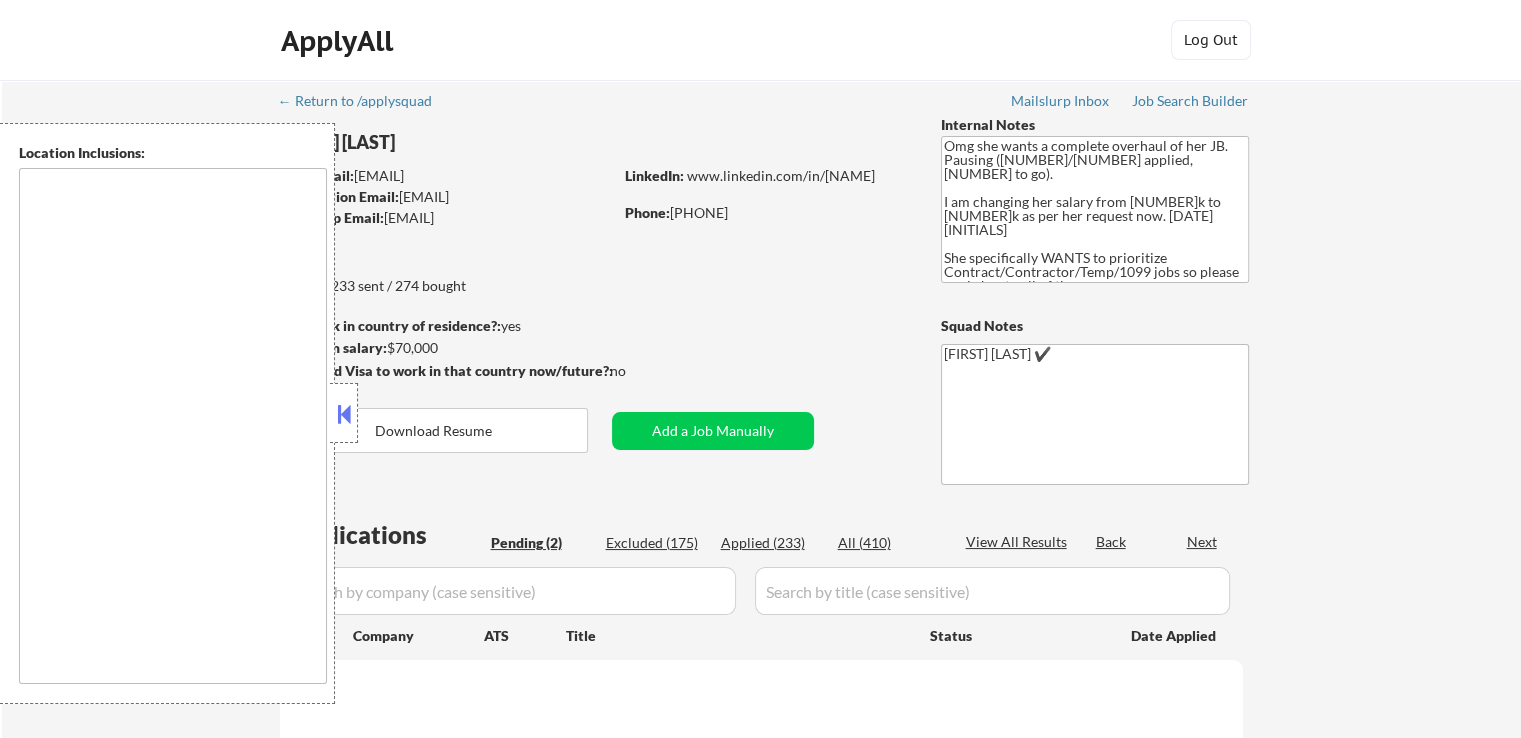 select on ""pending"" 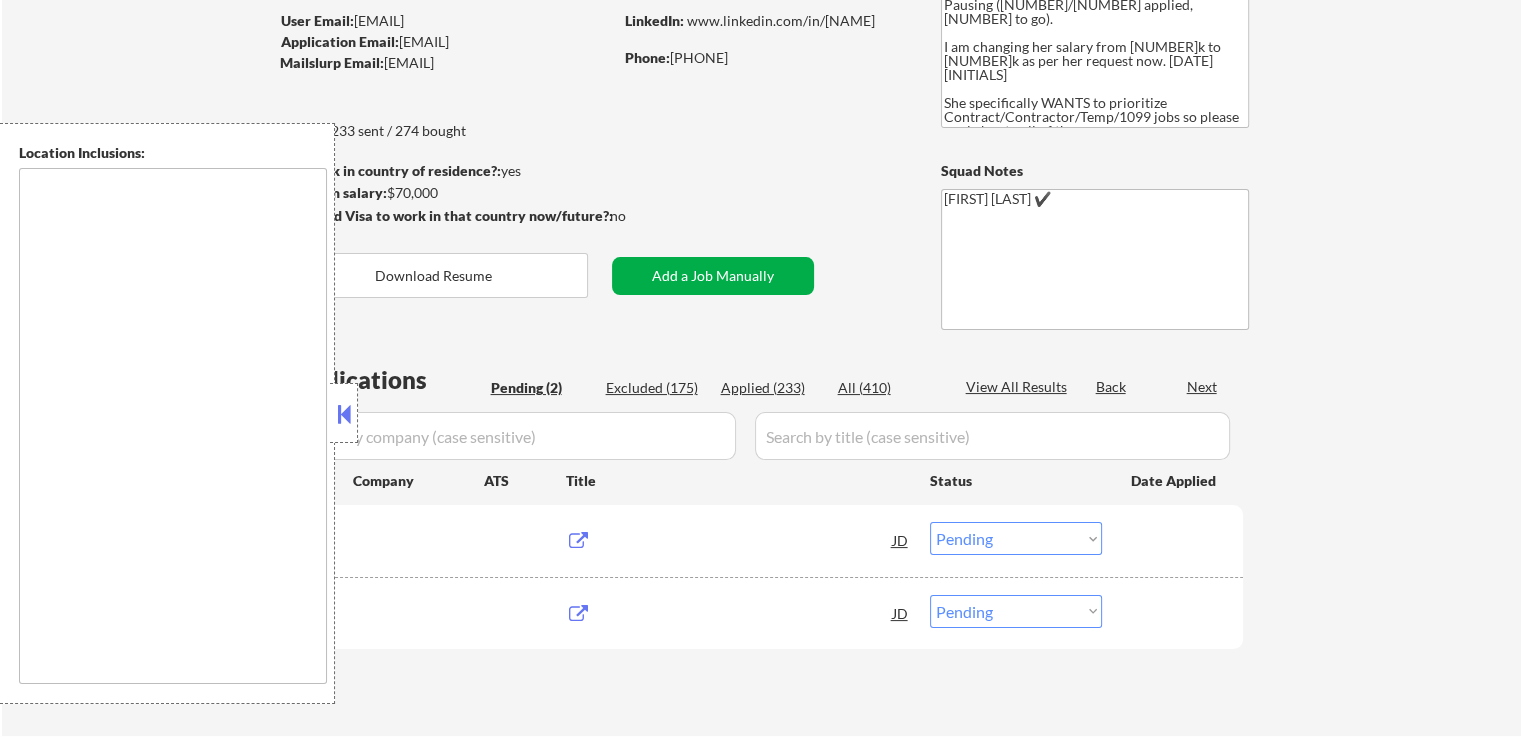 type on "[CITY], [STATE] [CITY], [STATE] [CITY], [STATE] [CITY], [STATE] [CITY], [STATE] [CITY], [STATE] [CITY], [STATE] [CITY], [STATE] [CITY], [STATE] [CITY], [STATE] [CITY], [STATE] [CITY], [STATE] [CITY], [STATE] [CITY], [STATE] [CITY], [STATE] [CITY], [STATE] [CITY], [STATE] [CITY], [STATE] [CITY], [STATE] remote" 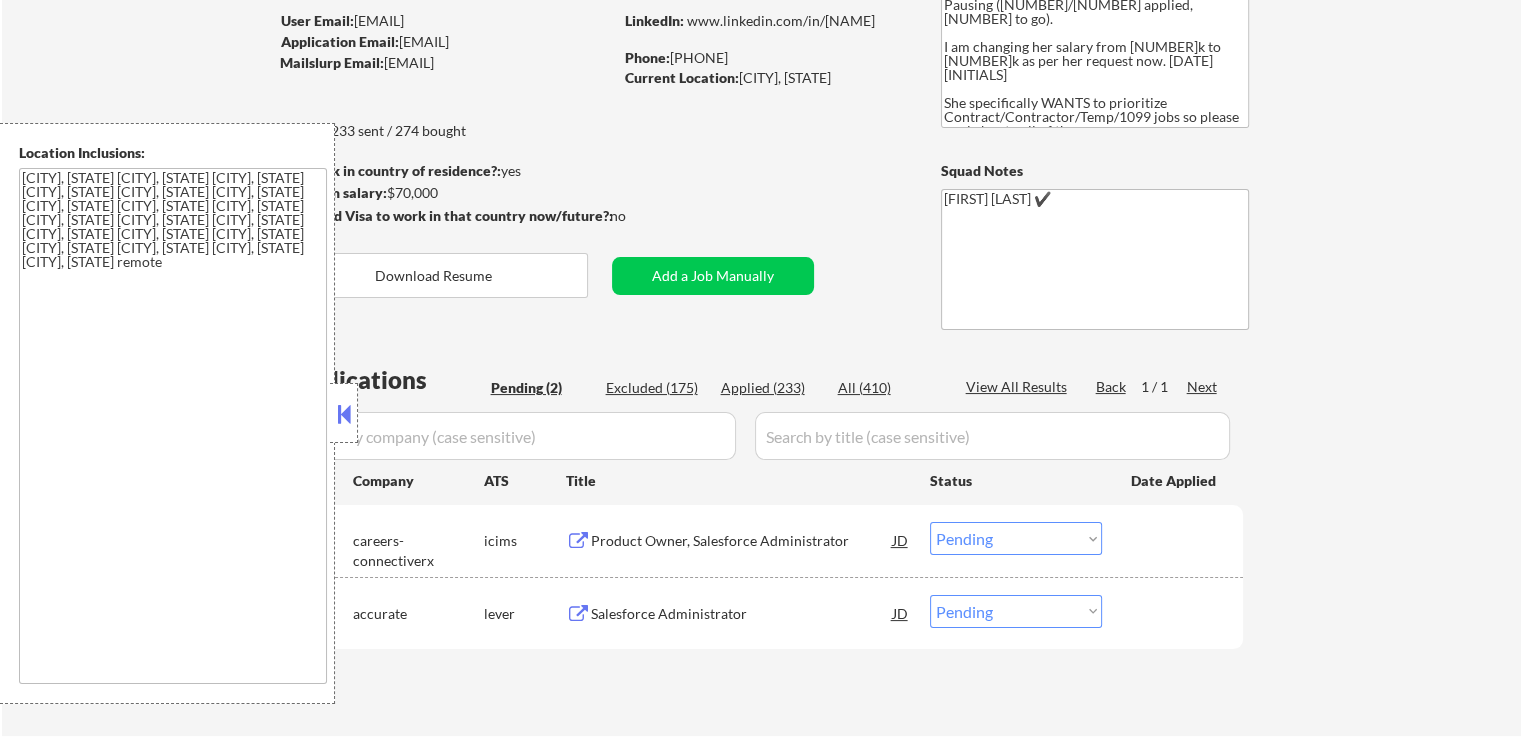 scroll, scrollTop: 300, scrollLeft: 0, axis: vertical 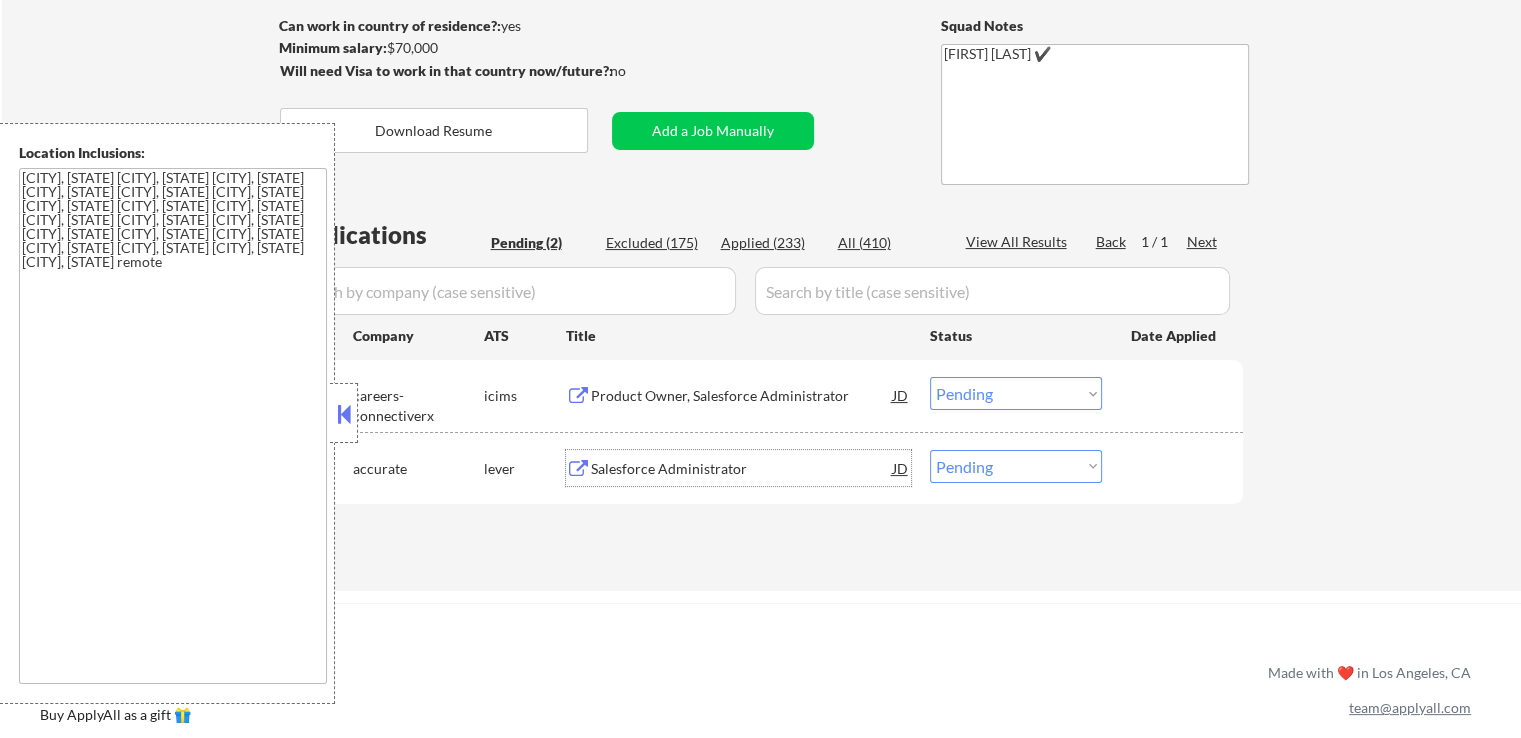 click on "Salesforce Administrator" at bounding box center (742, 469) 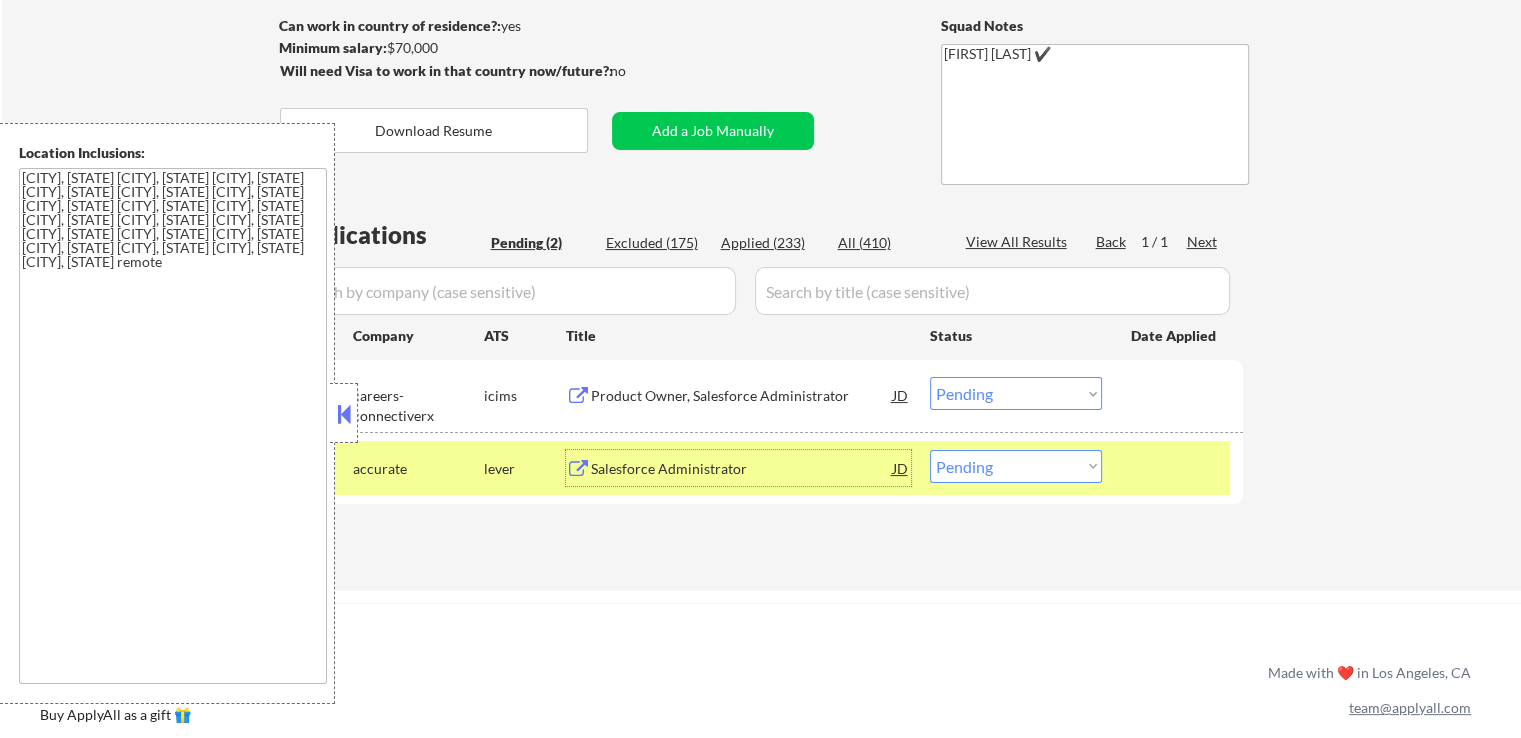 click on "Product Owner, Salesforce Administrator" at bounding box center (742, 396) 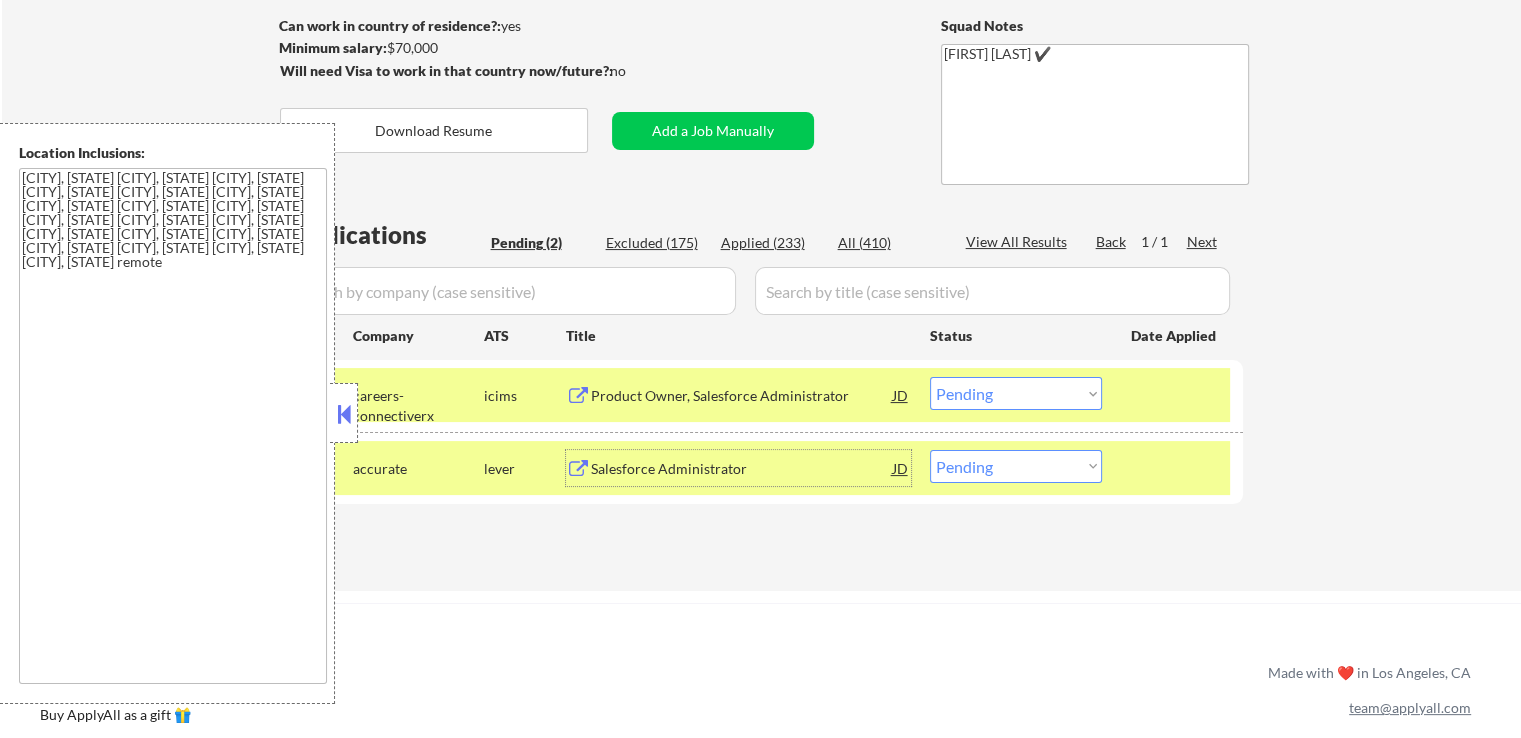 click on "Salesforce Administrator" at bounding box center (742, 469) 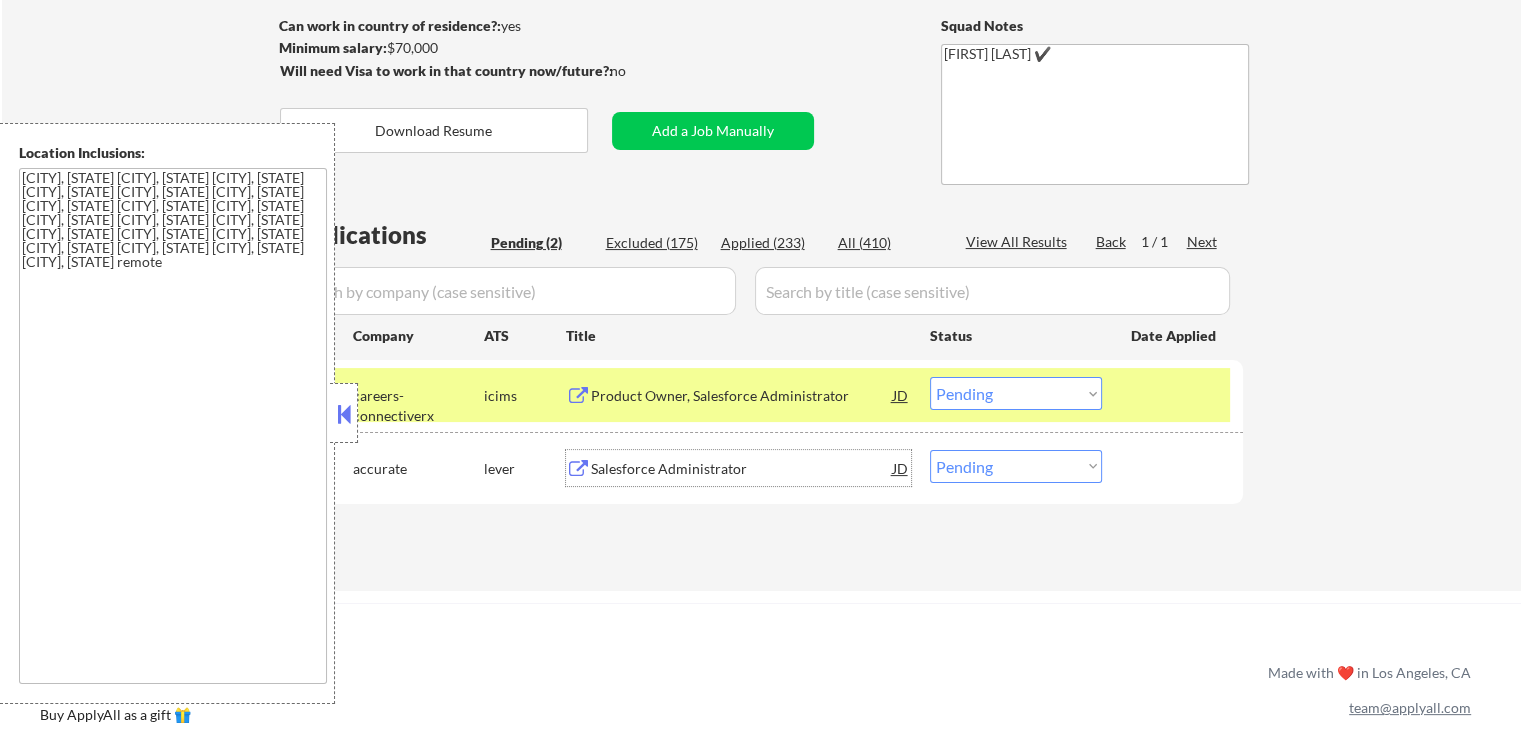scroll, scrollTop: 400, scrollLeft: 0, axis: vertical 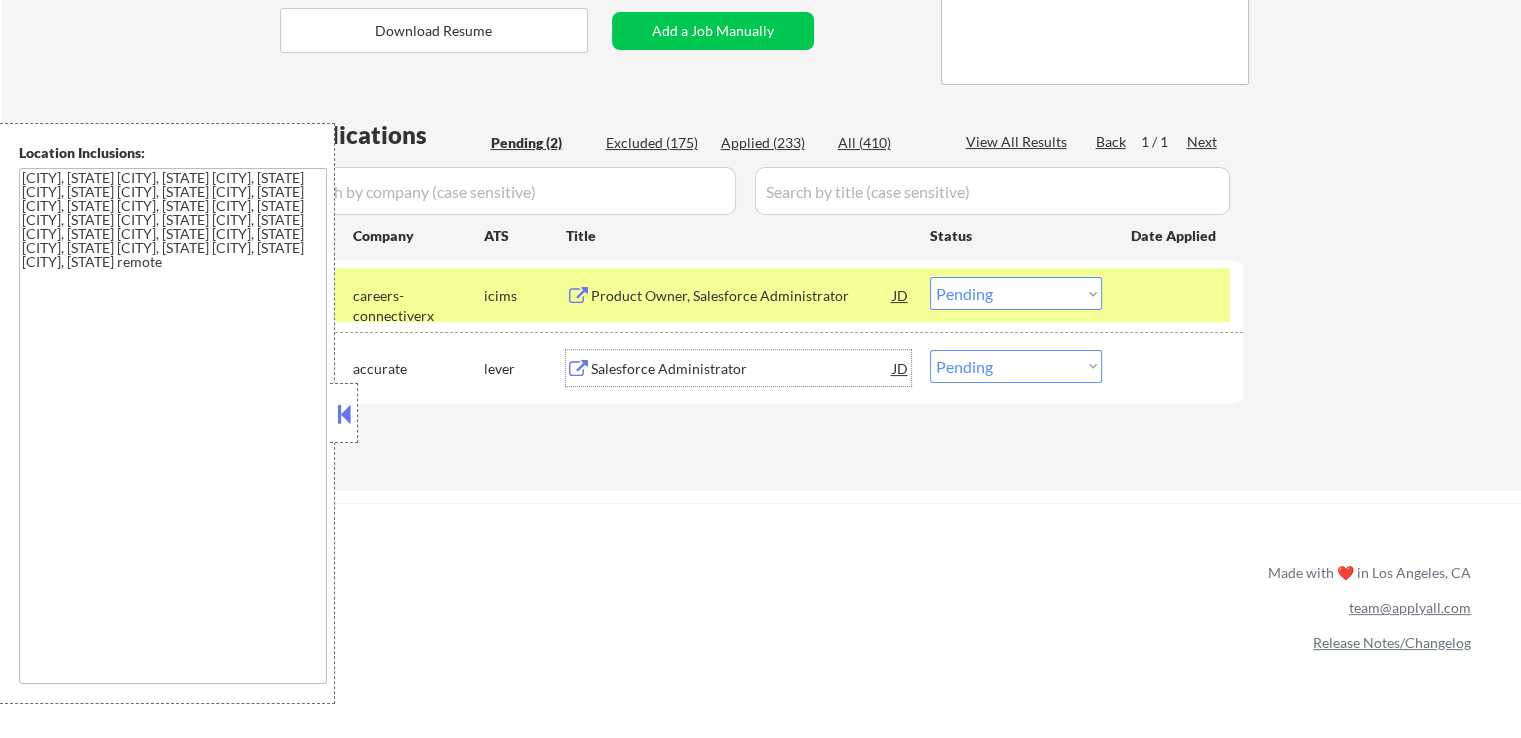 click on "Choose an option... Pending Applied Excluded (Questions) Excluded (Expired) Excluded (Location) Excluded (Bad Match) Excluded (Blocklist) Excluded (Salary) Excluded (Other)" at bounding box center [1016, 366] 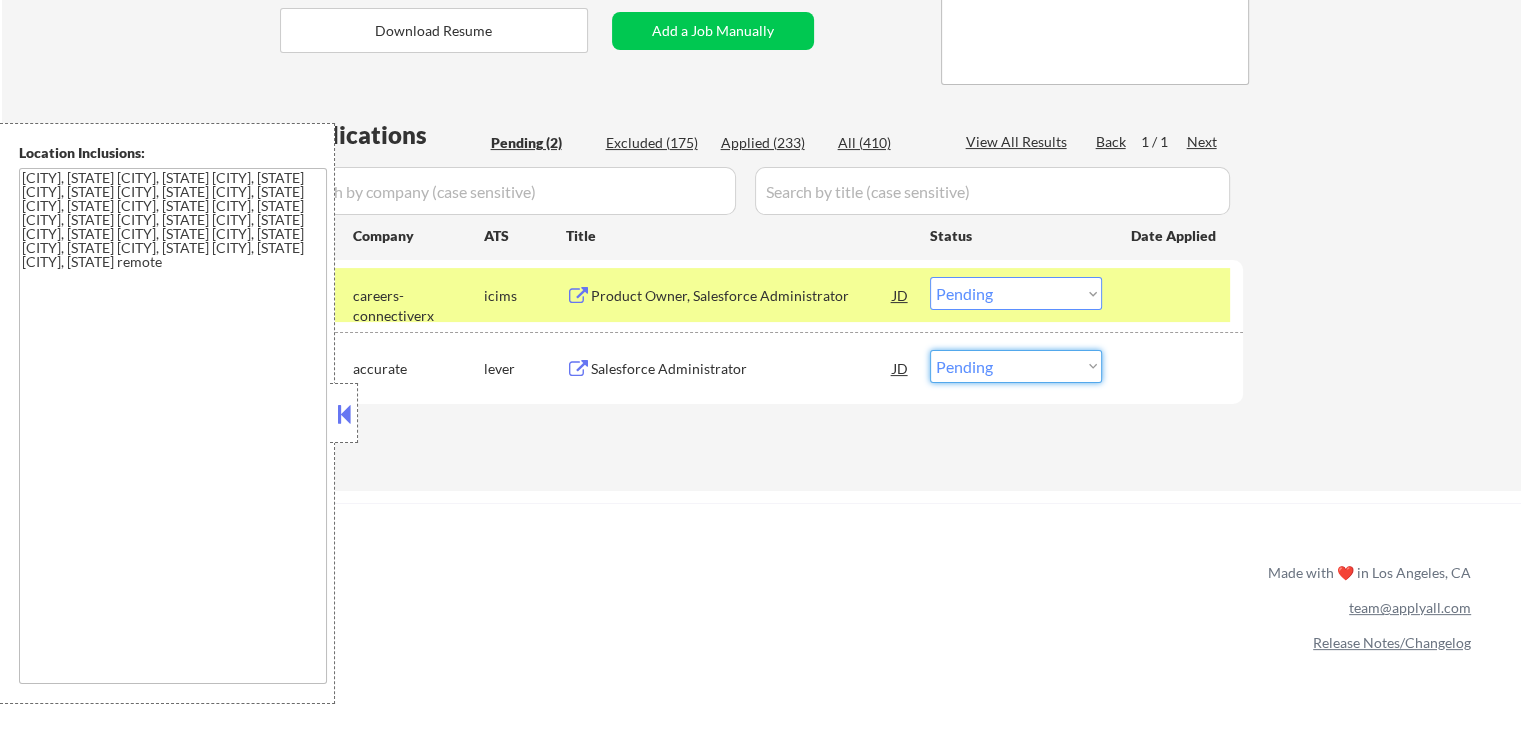 select on ""applied"" 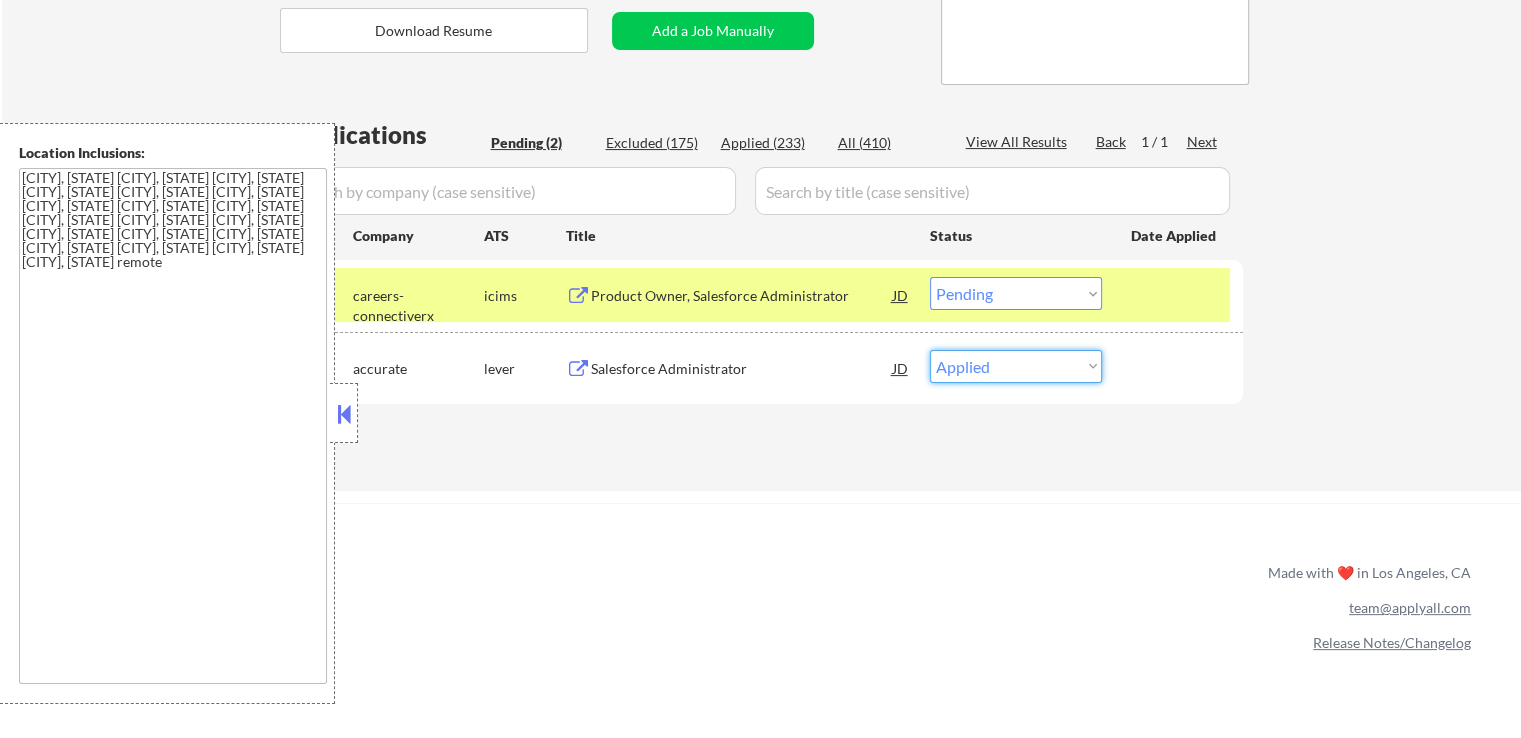 click on "Choose an option... Pending Applied Excluded (Questions) Excluded (Expired) Excluded (Location) Excluded (Bad Match) Excluded (Blocklist) Excluded (Salary) Excluded (Other)" at bounding box center (1016, 366) 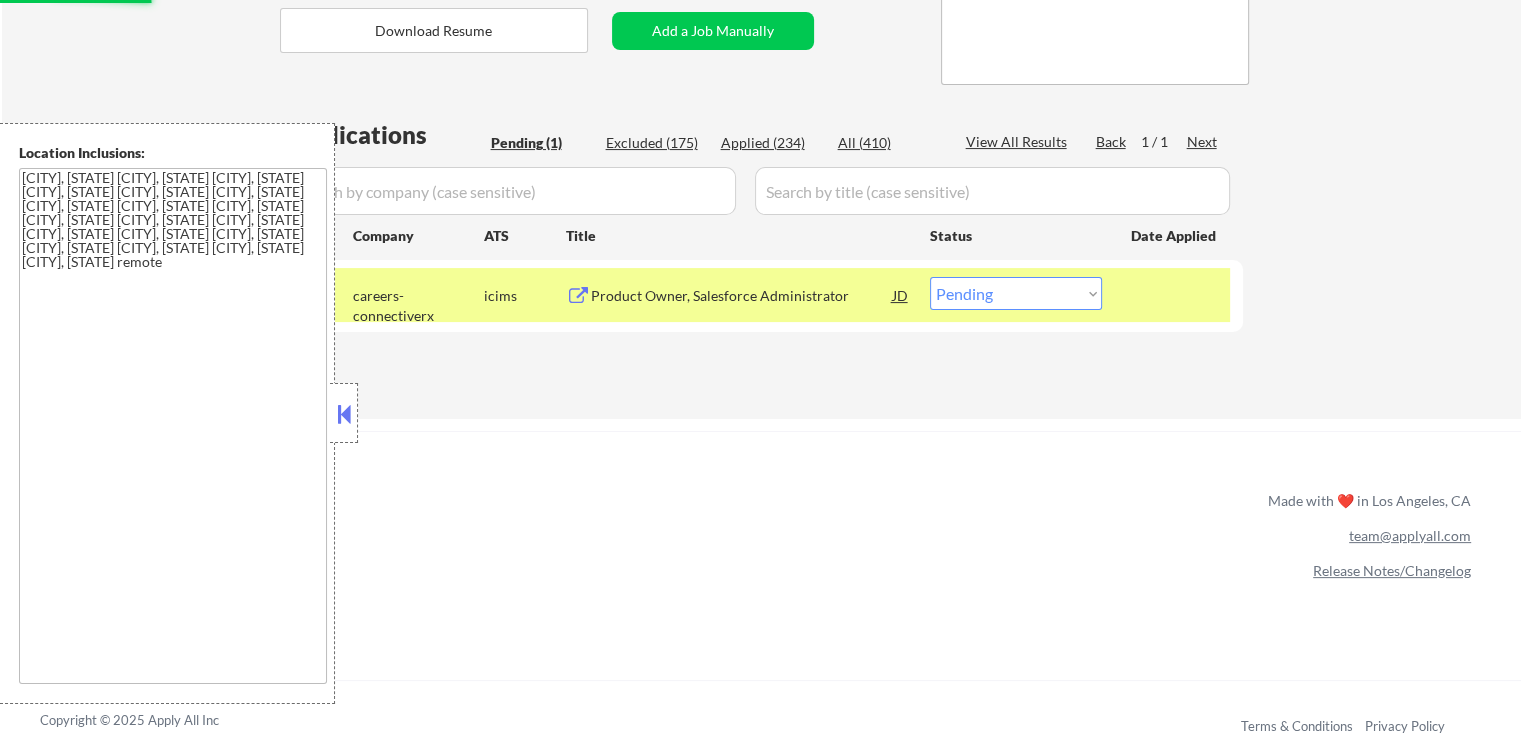 click on "Excluded (175)" at bounding box center (656, 143) 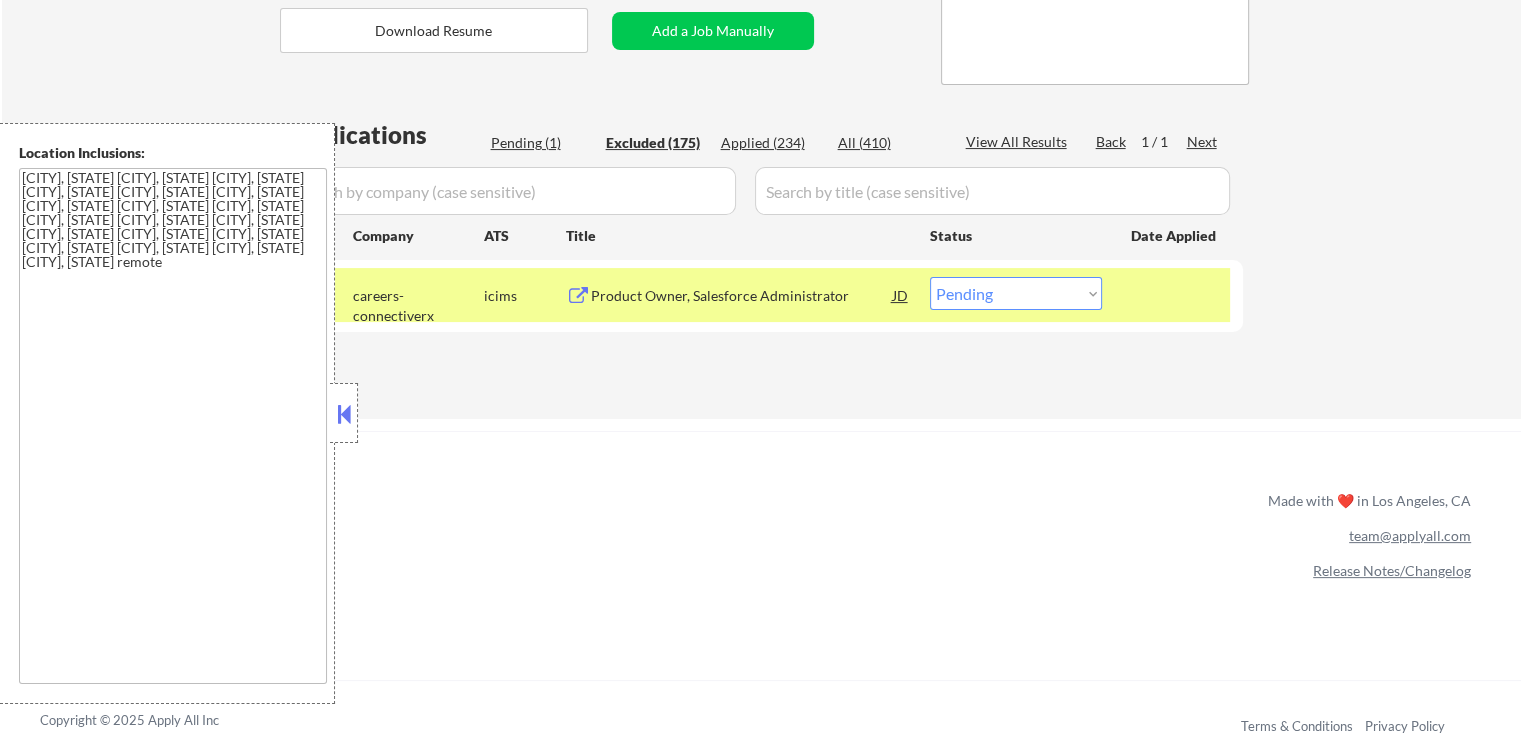select on ""excluded__expired_"" 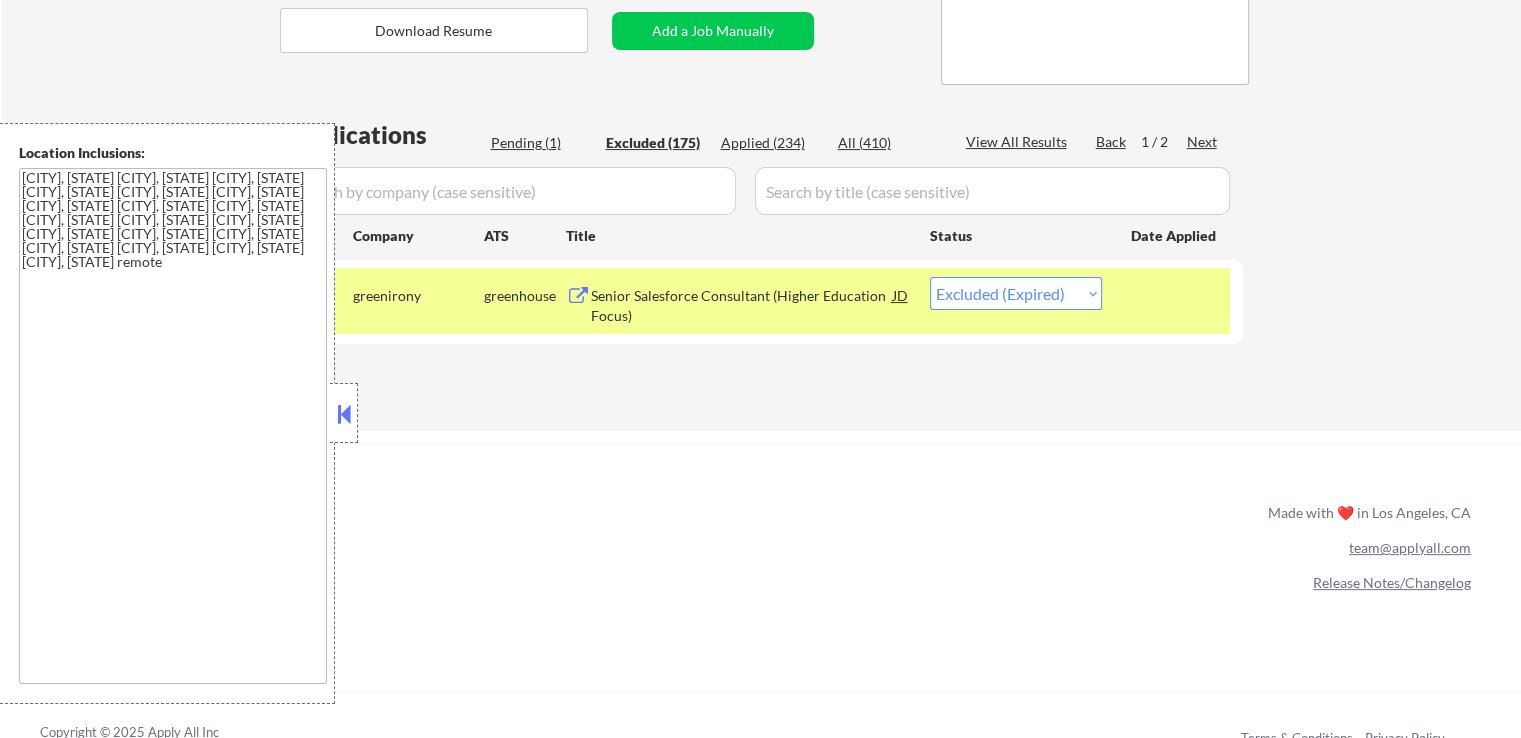 select on ""excluded__other_"" 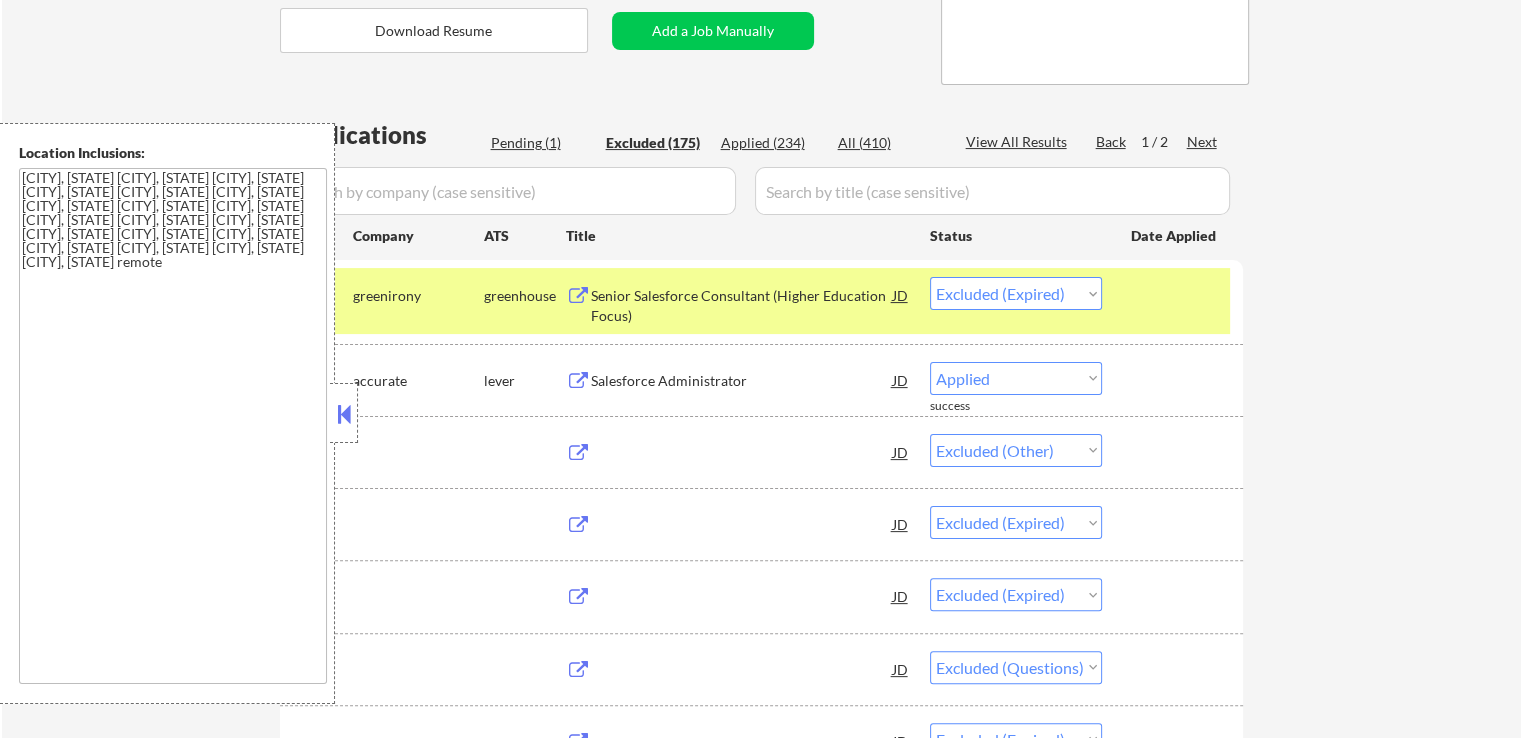 select on ""excluded__expired_"" 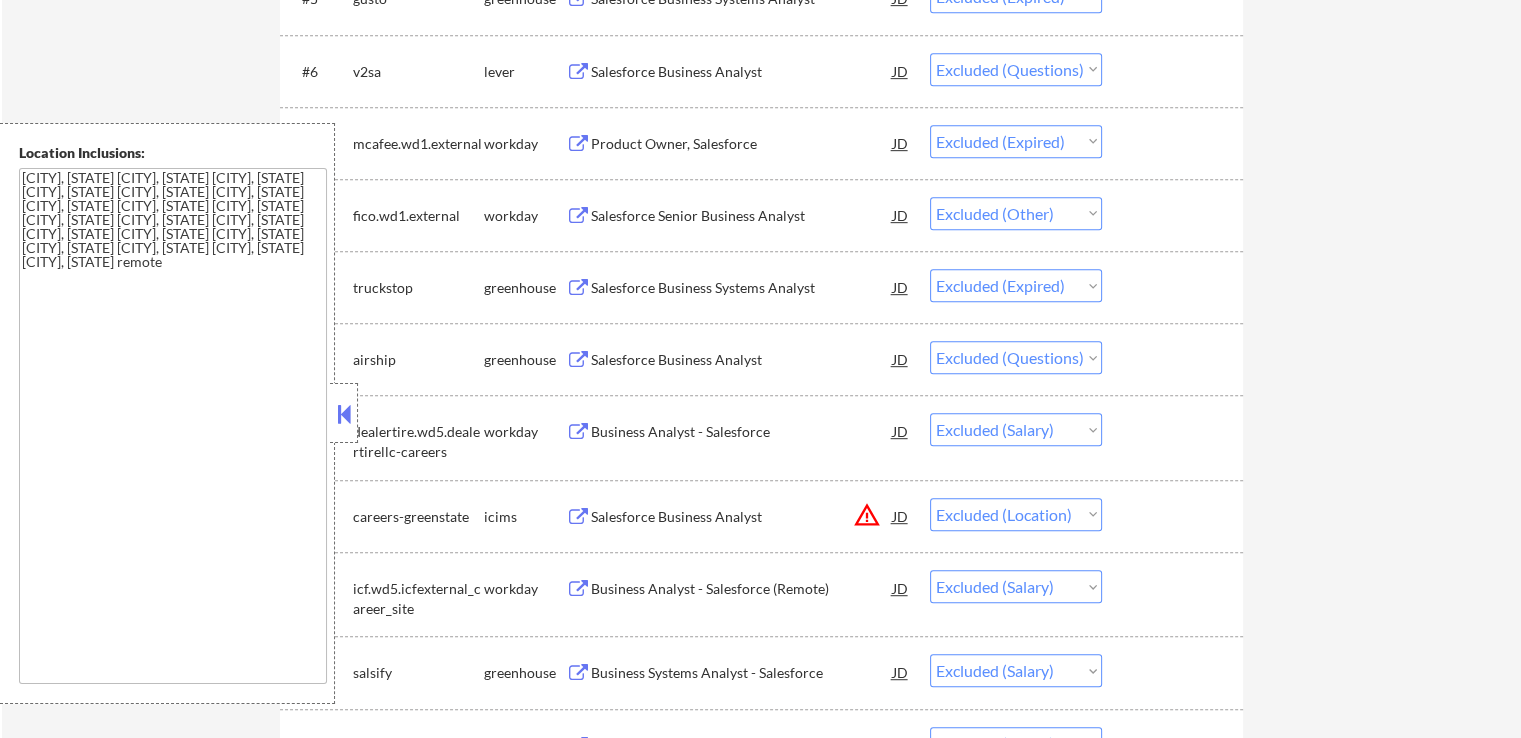 scroll, scrollTop: 1100, scrollLeft: 0, axis: vertical 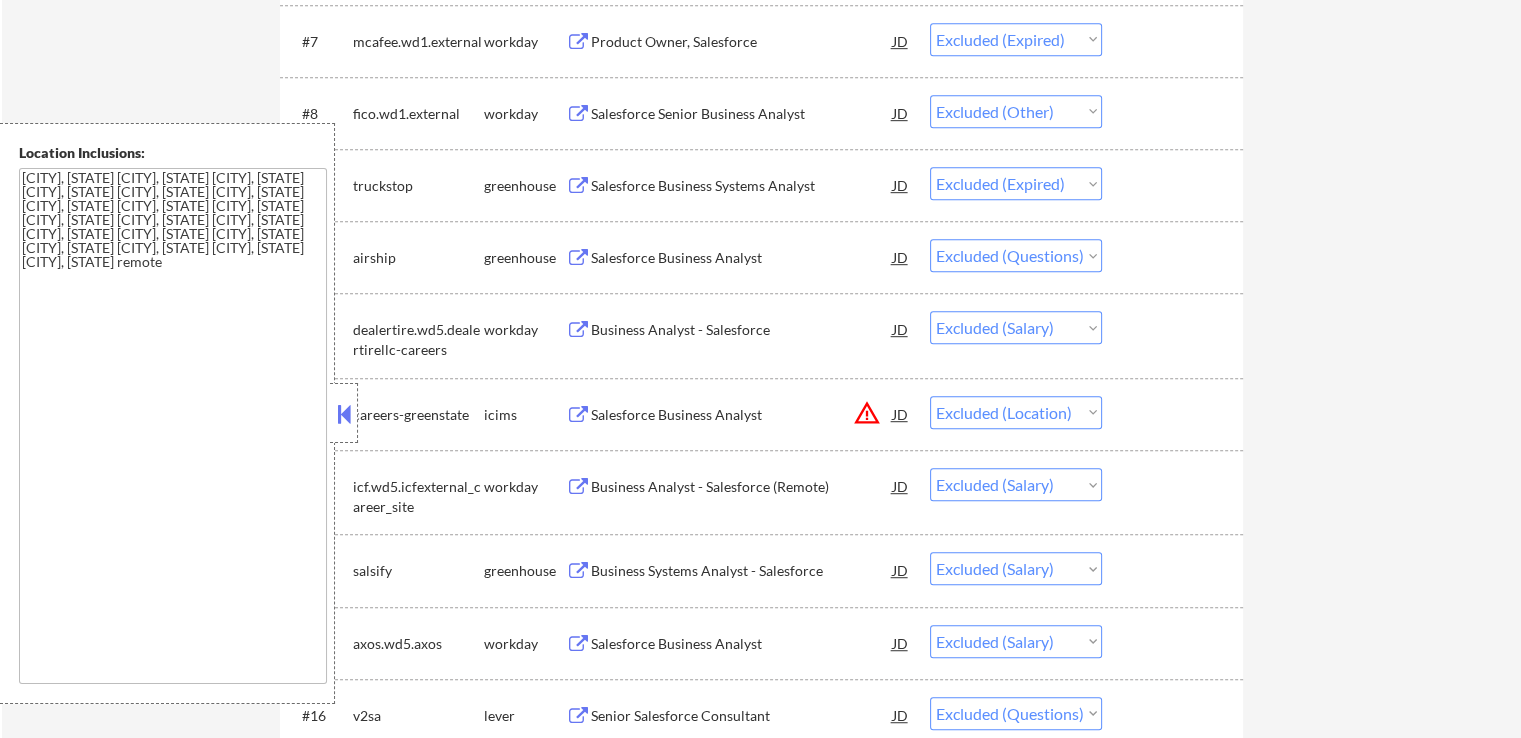 click on "Business Analyst - Salesforce" at bounding box center (742, 330) 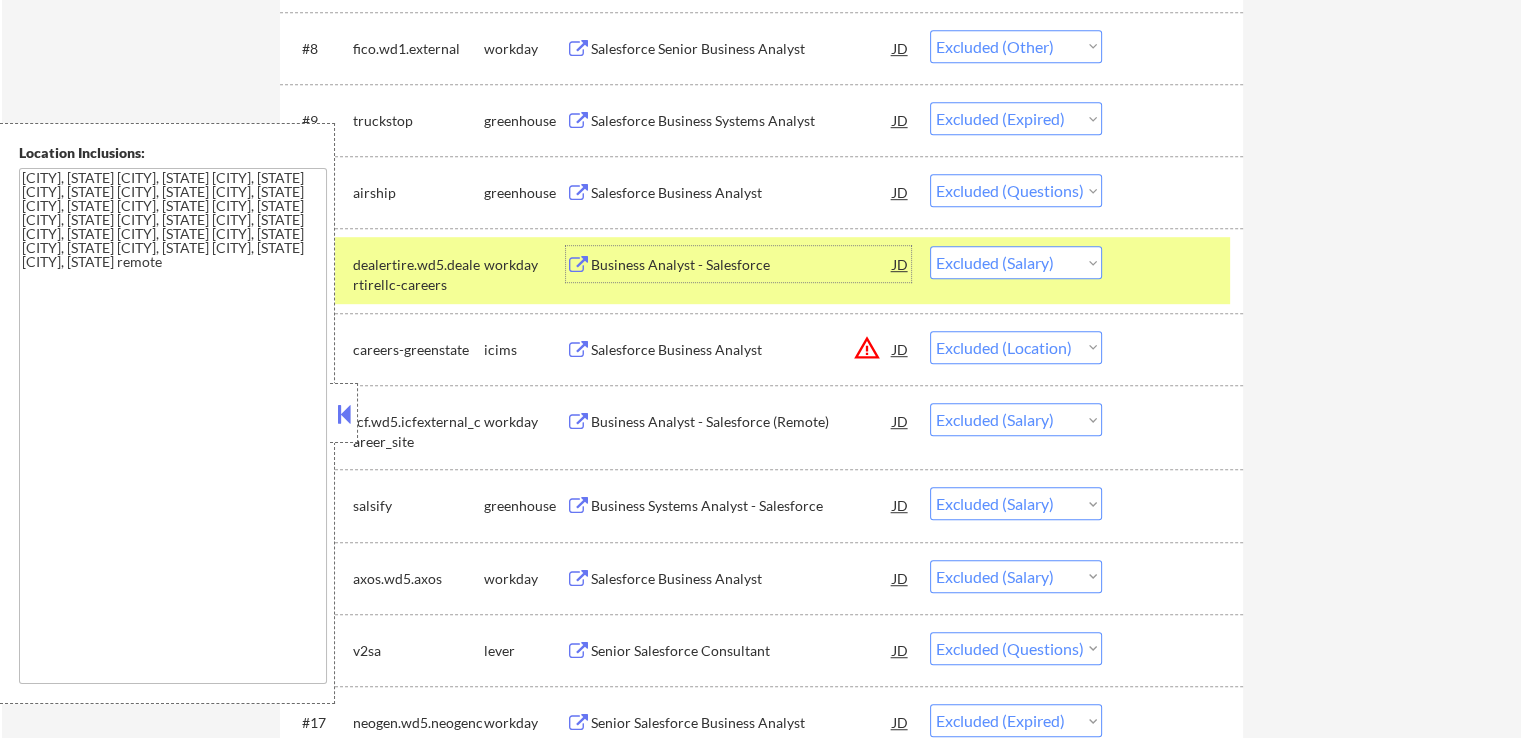 scroll, scrollTop: 1400, scrollLeft: 0, axis: vertical 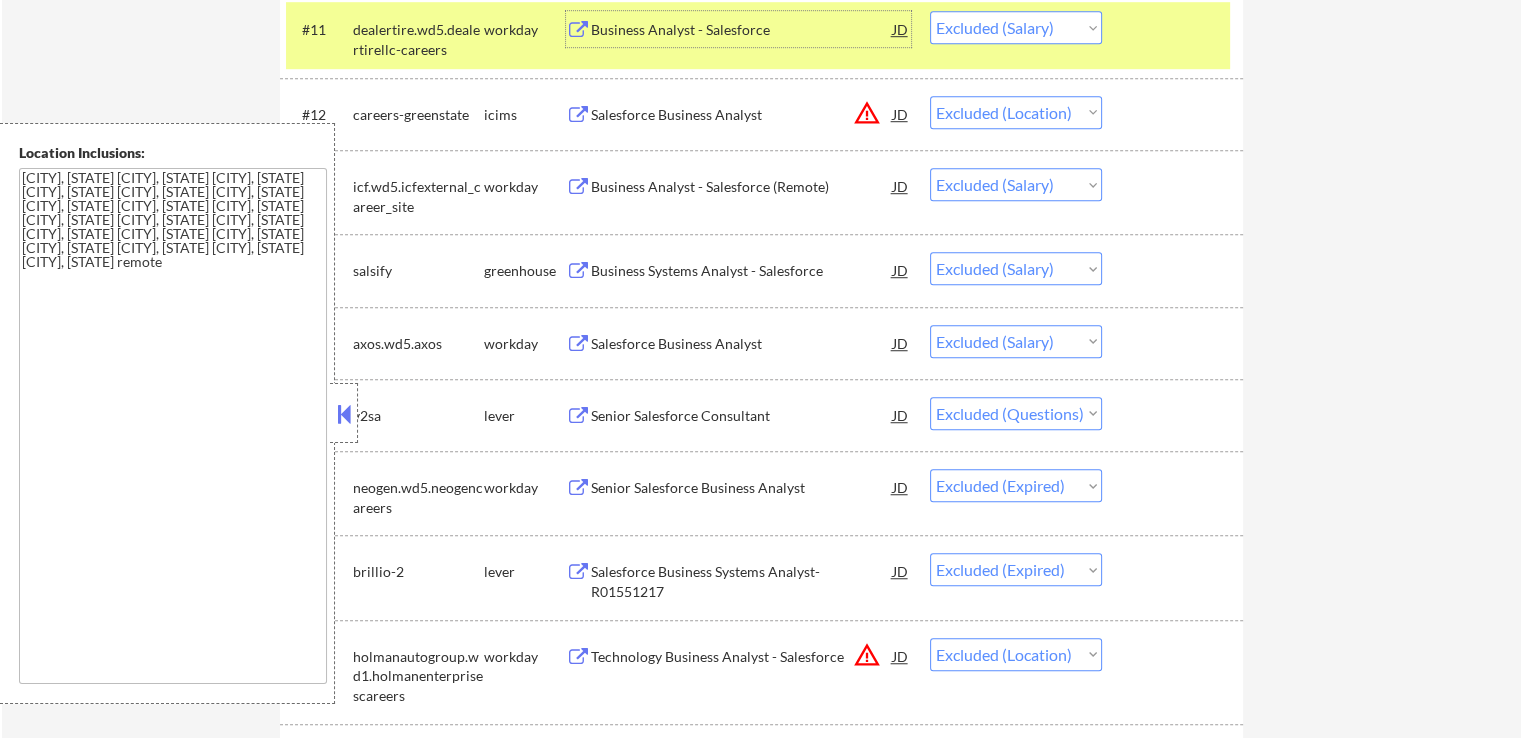 click on "Business Systems Analyst - Salesforce" at bounding box center [742, 271] 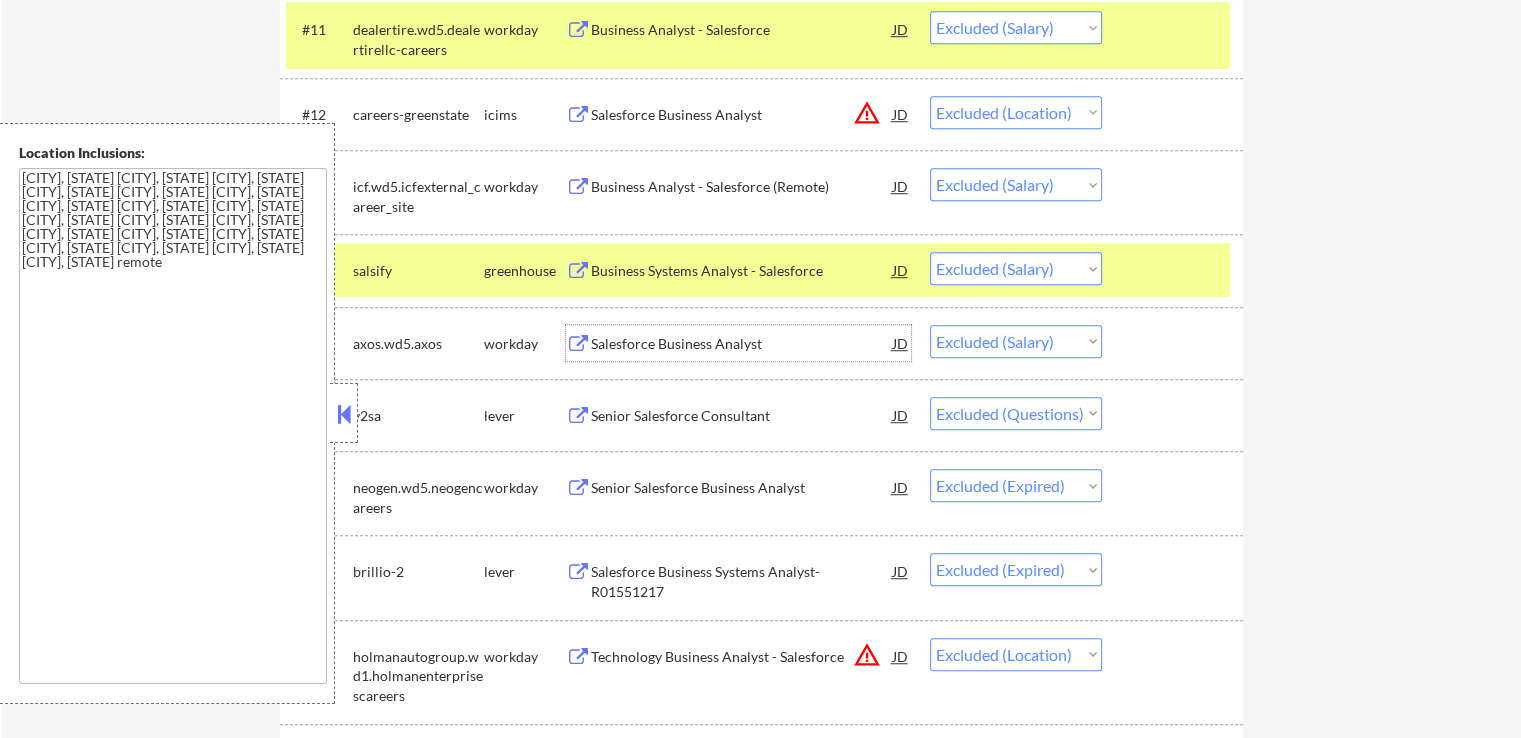 click on "Salesforce Business Analyst" at bounding box center (742, 344) 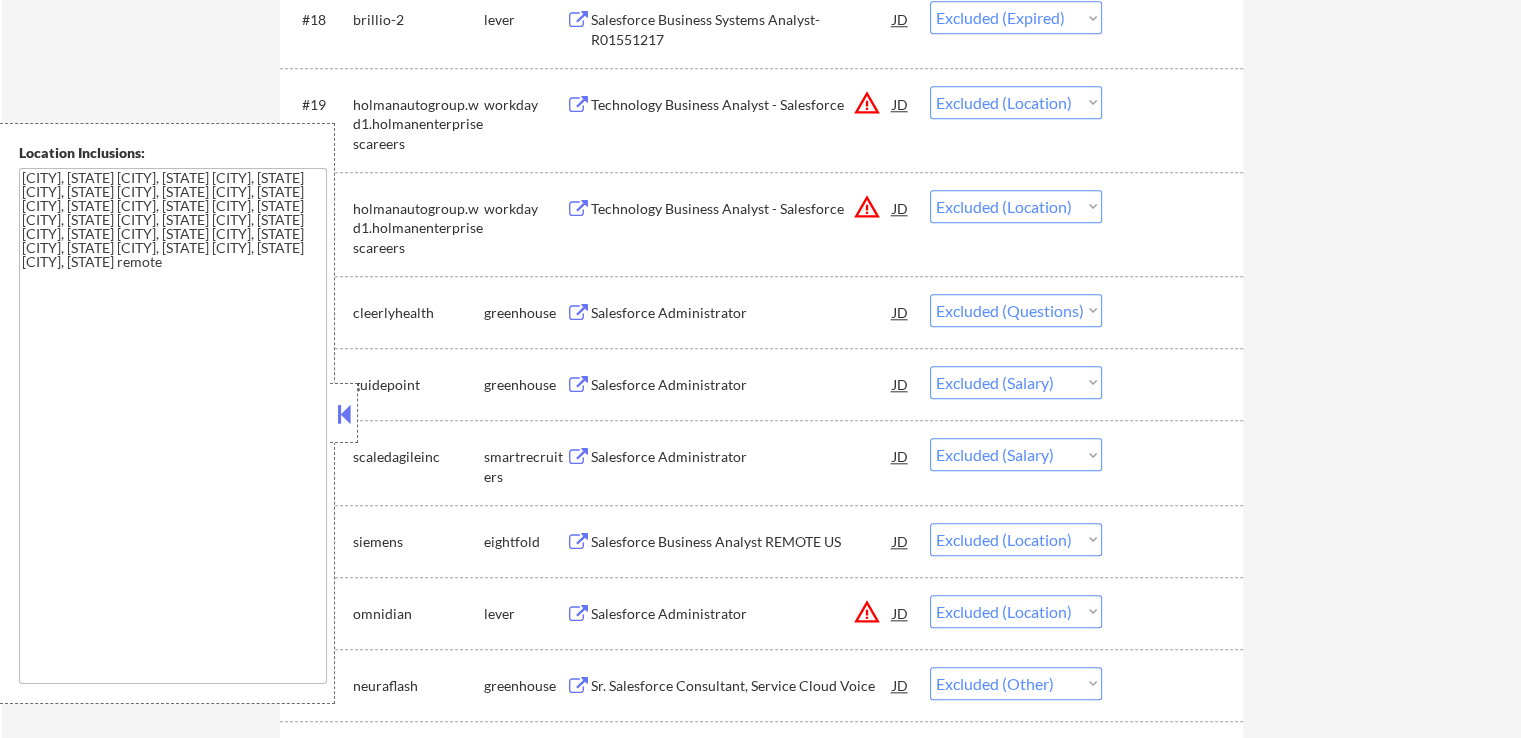 scroll, scrollTop: 2000, scrollLeft: 0, axis: vertical 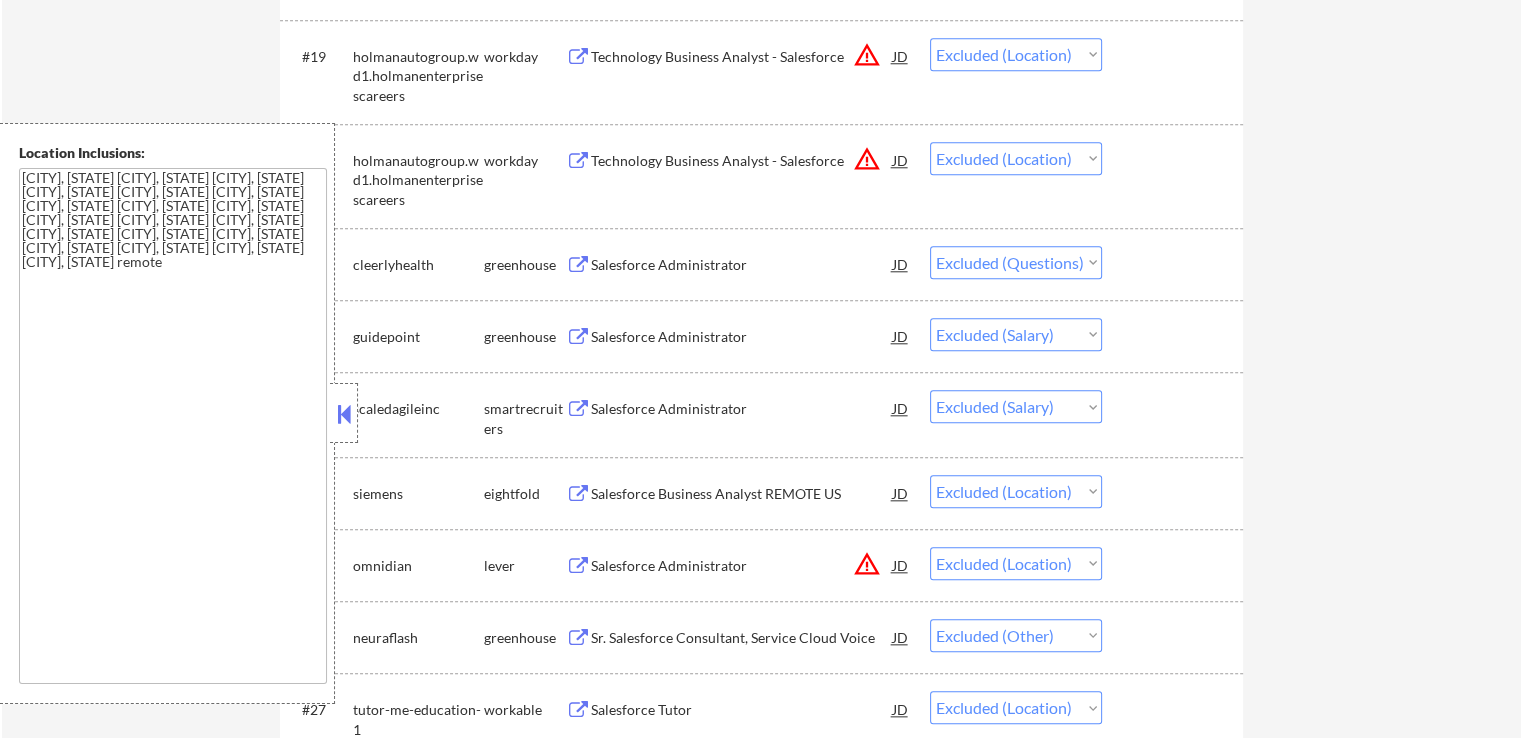 click on "Salesforce Administrator" at bounding box center [742, 337] 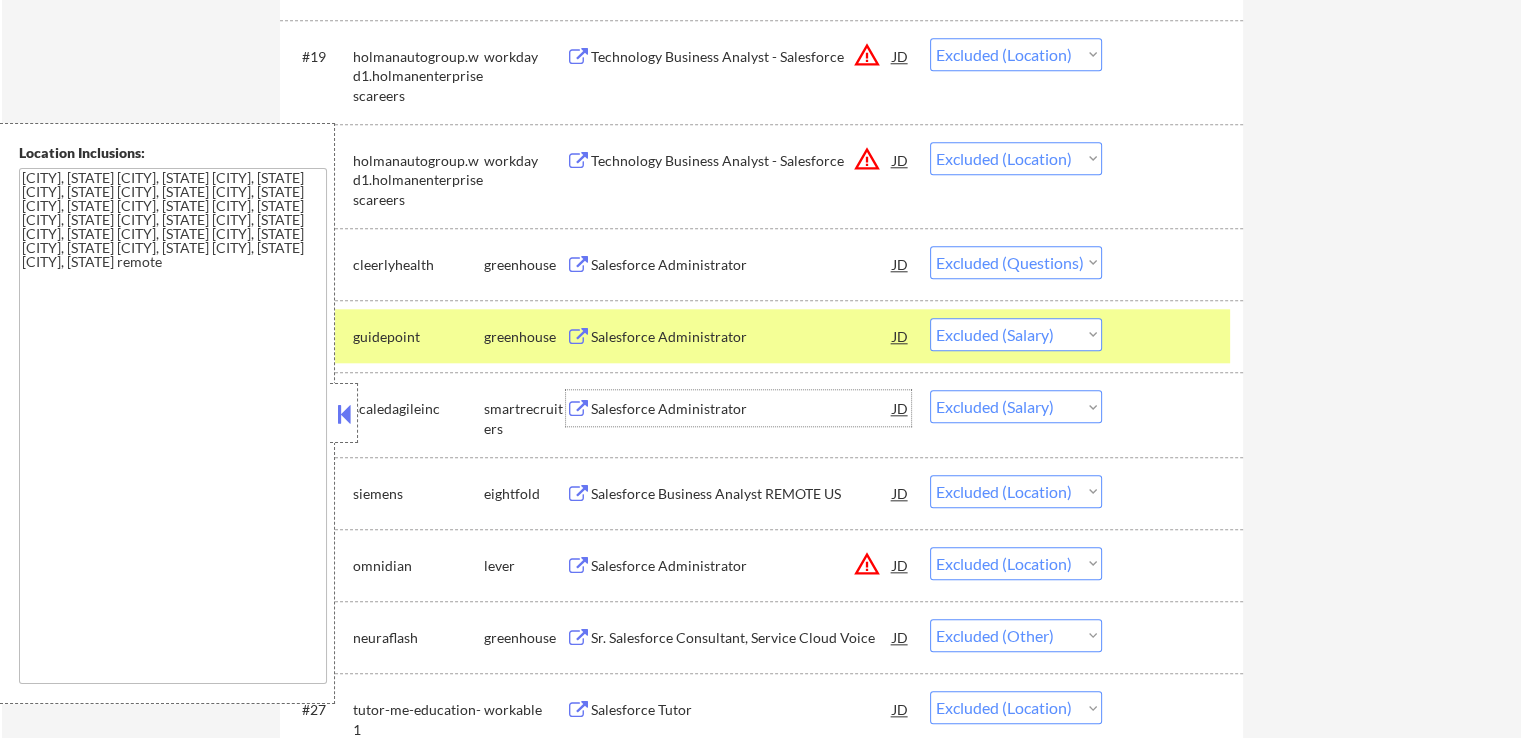 click on "Salesforce Administrator" at bounding box center [742, 408] 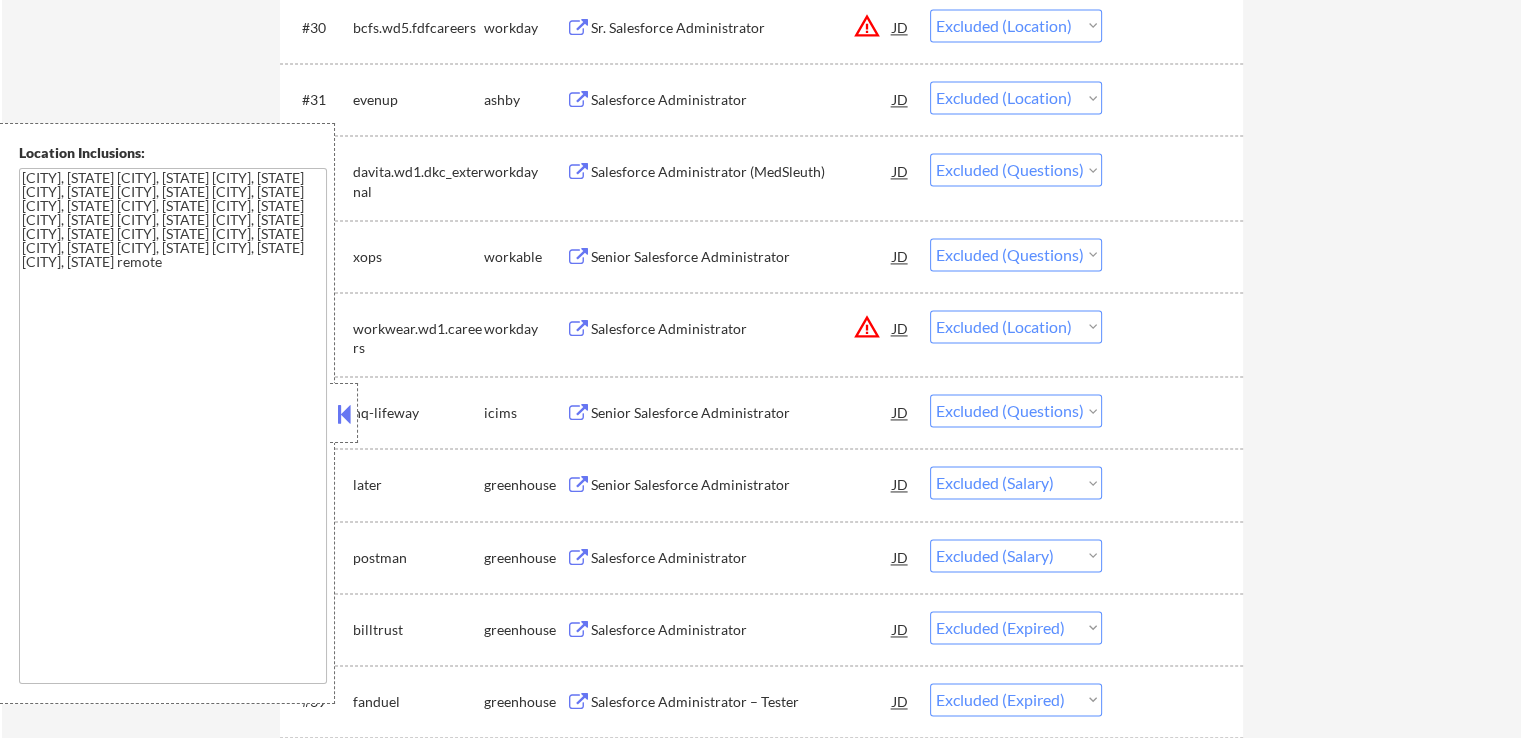 scroll, scrollTop: 3200, scrollLeft: 0, axis: vertical 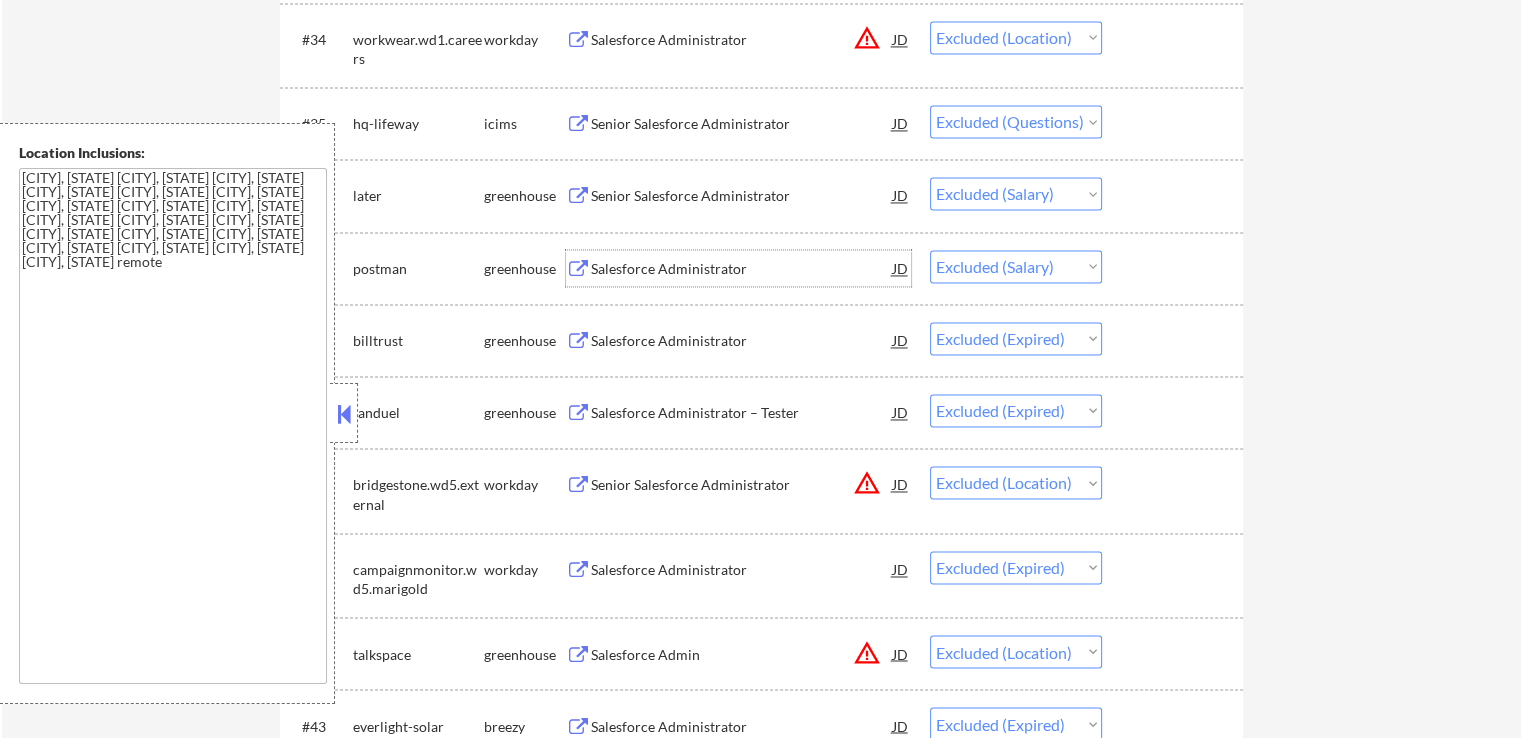 click on "Salesforce Administrator" at bounding box center (742, 269) 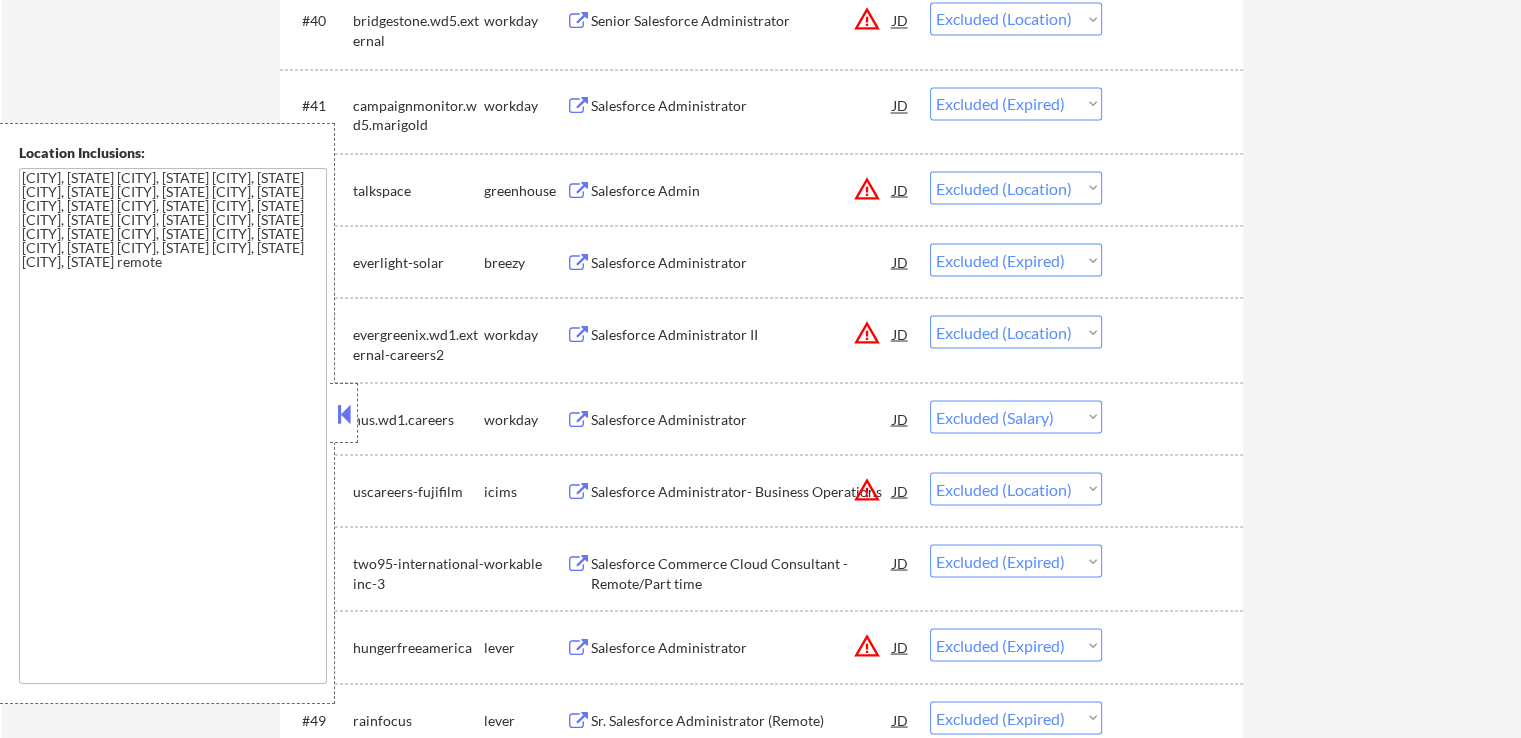 scroll, scrollTop: 3700, scrollLeft: 0, axis: vertical 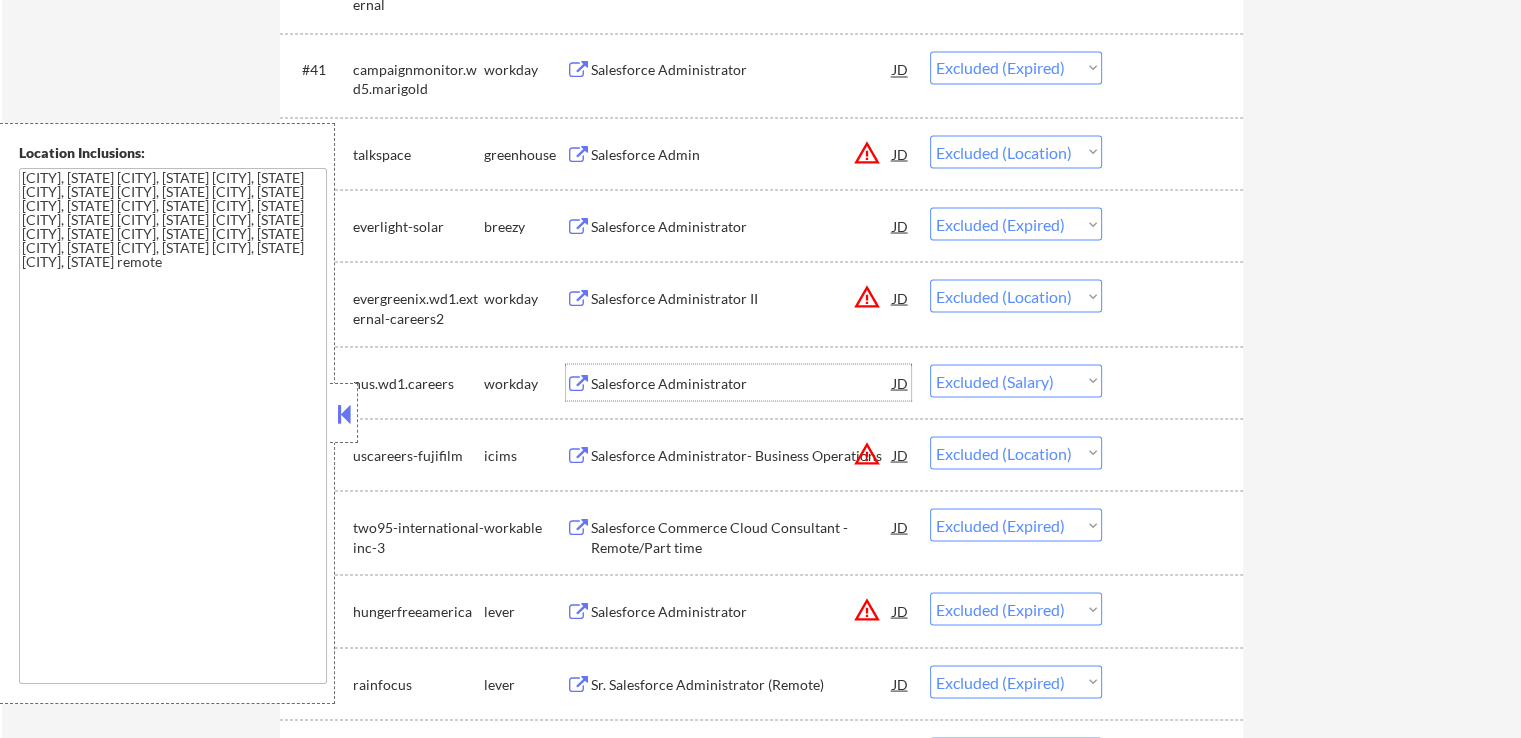click on "Salesforce Administrator" at bounding box center [742, 383] 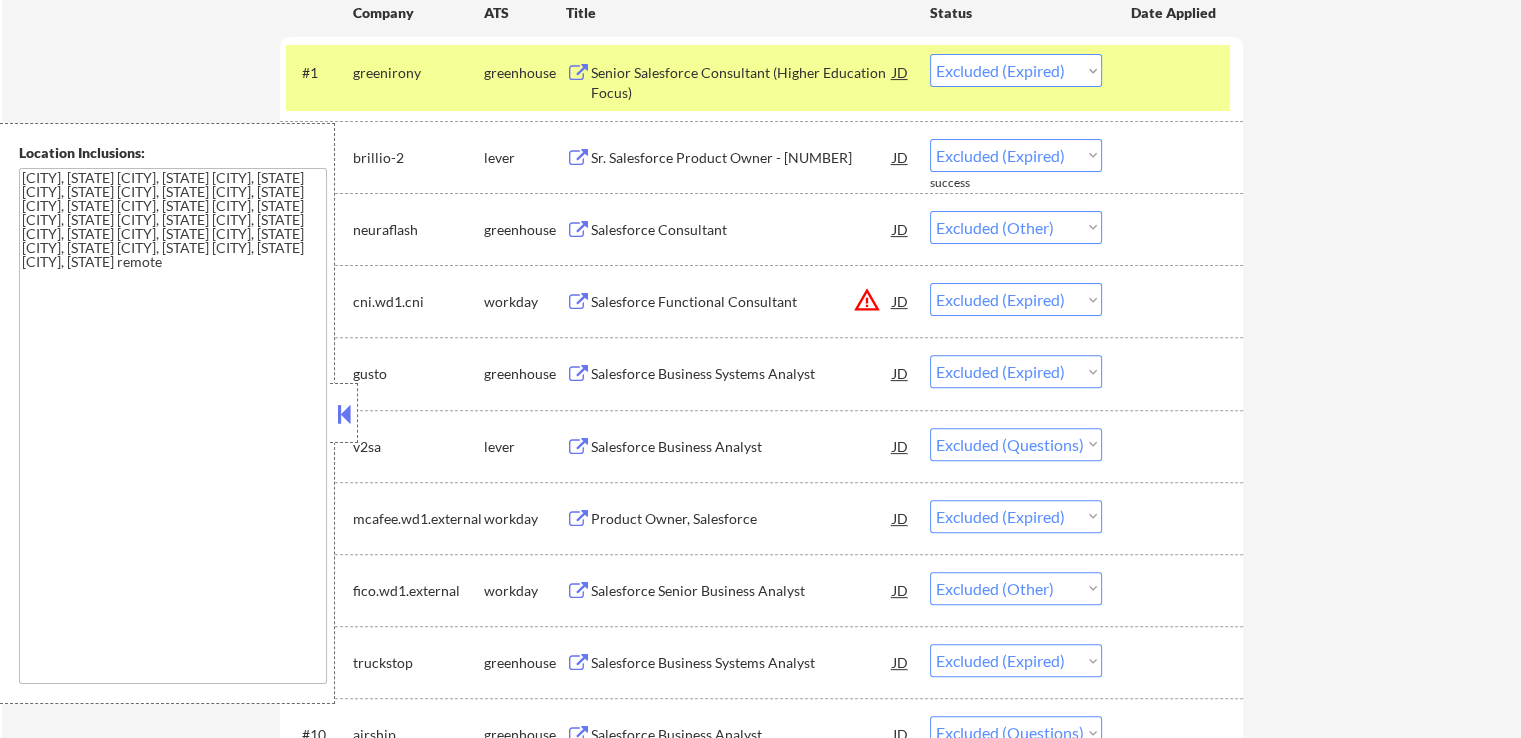 scroll, scrollTop: 500, scrollLeft: 0, axis: vertical 